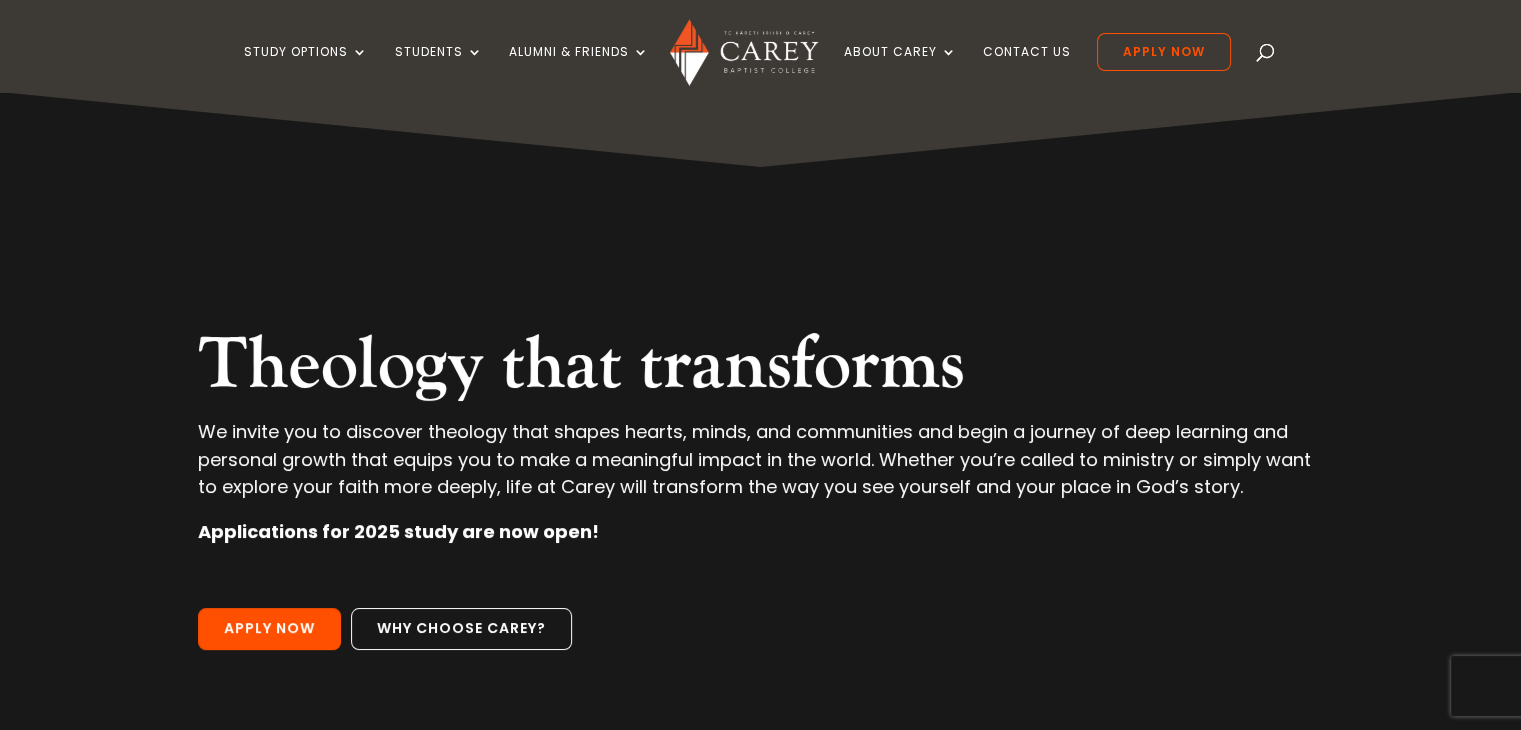 scroll, scrollTop: 5, scrollLeft: 0, axis: vertical 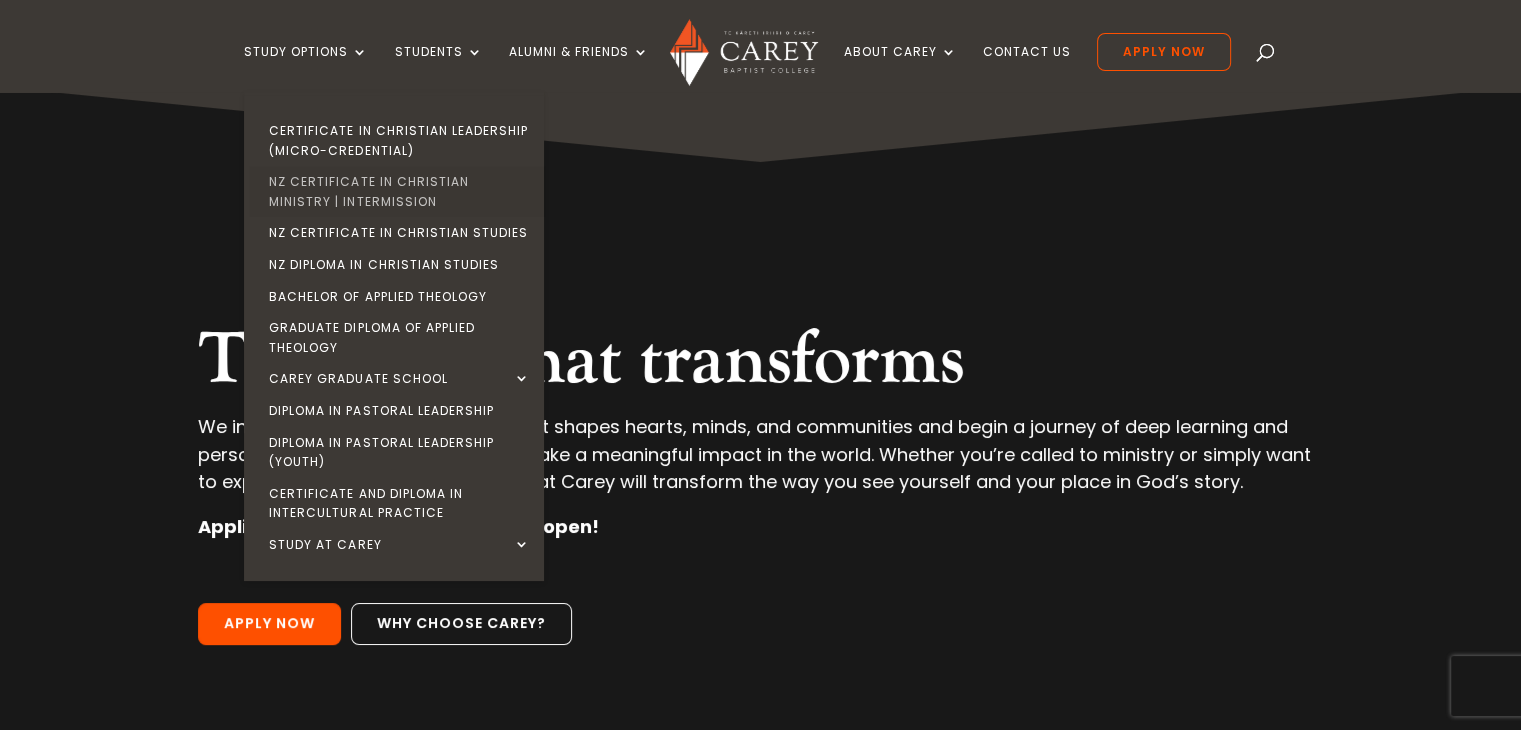 click on "NZ Certificate in Christian Ministry | Intermission" at bounding box center (399, 191) 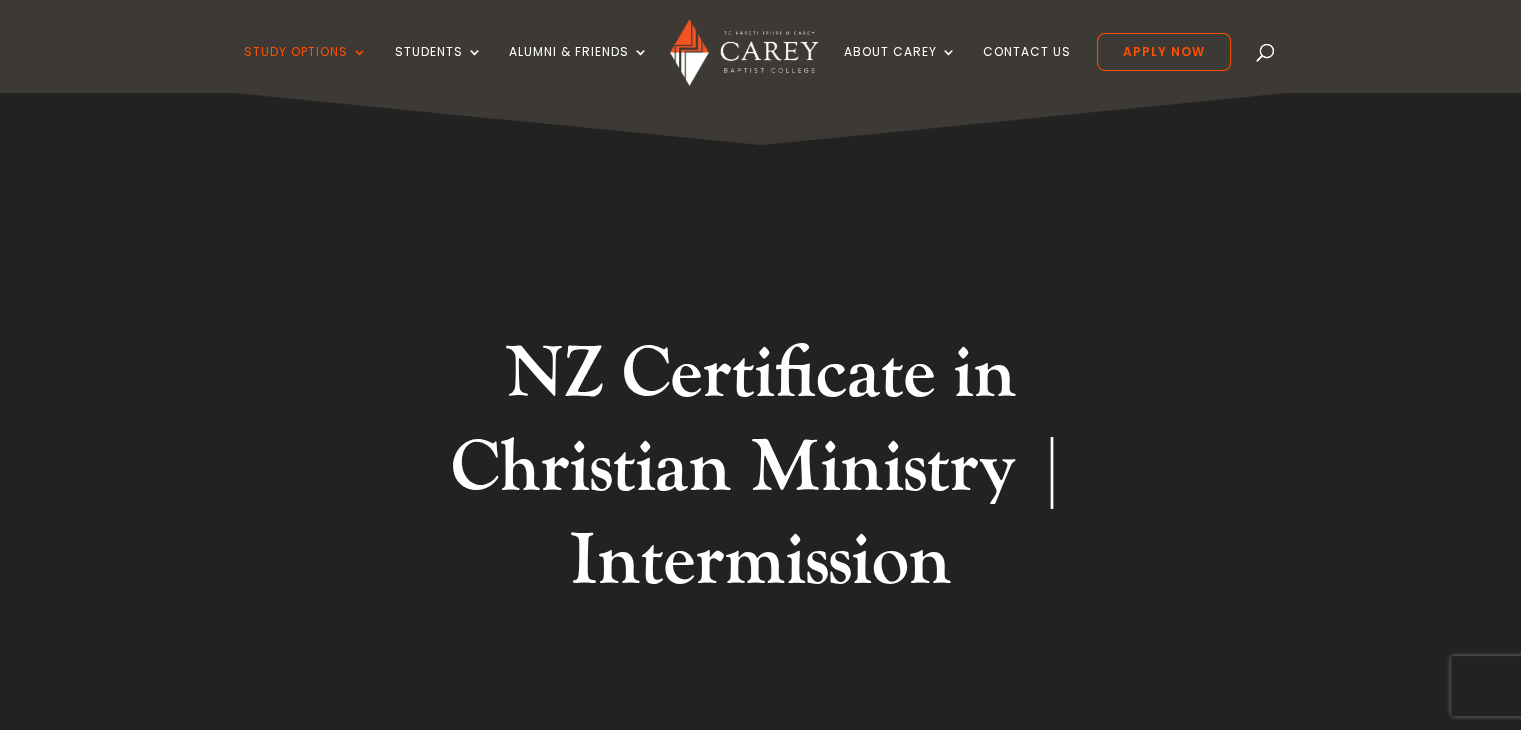 scroll, scrollTop: 23, scrollLeft: 0, axis: vertical 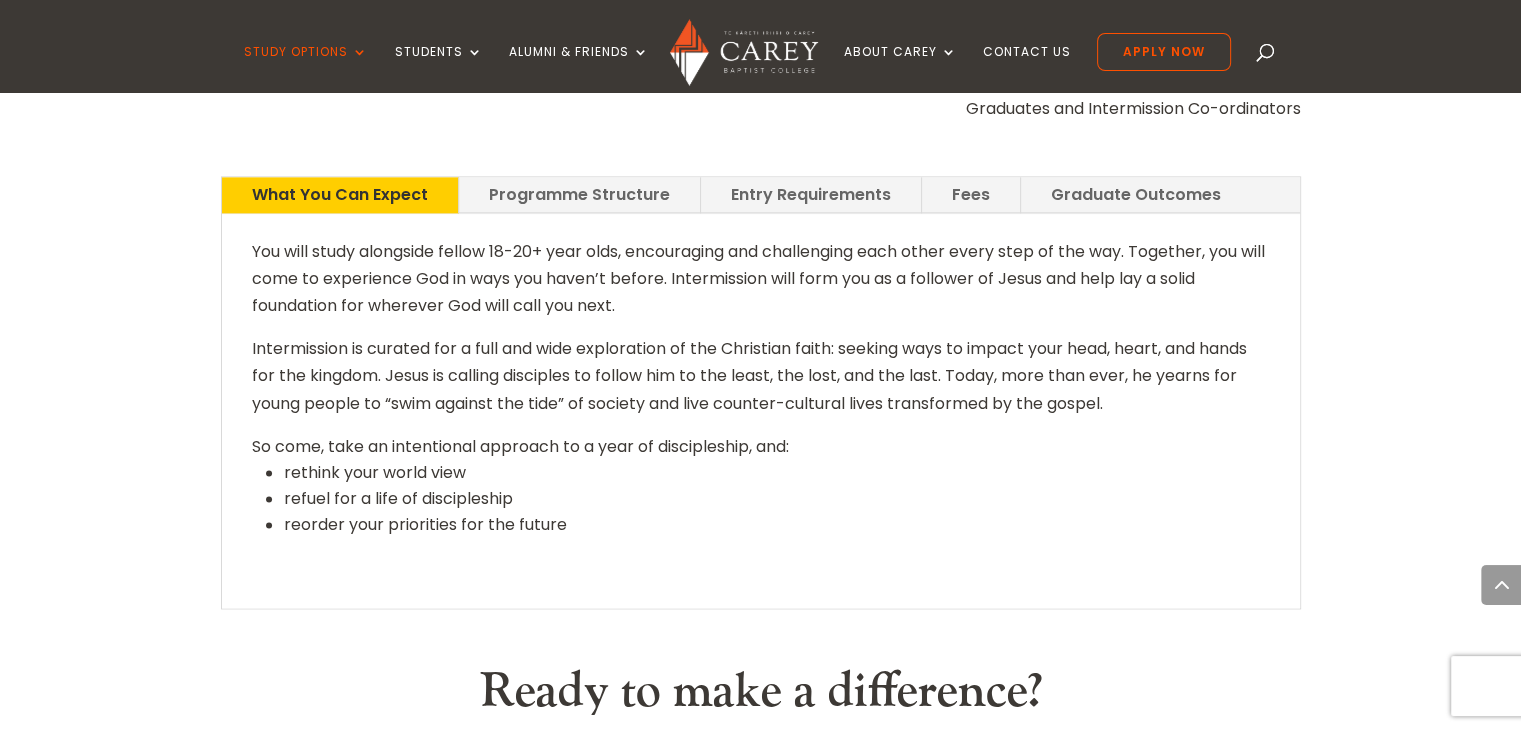 click on "Programme Structure" at bounding box center [579, 194] 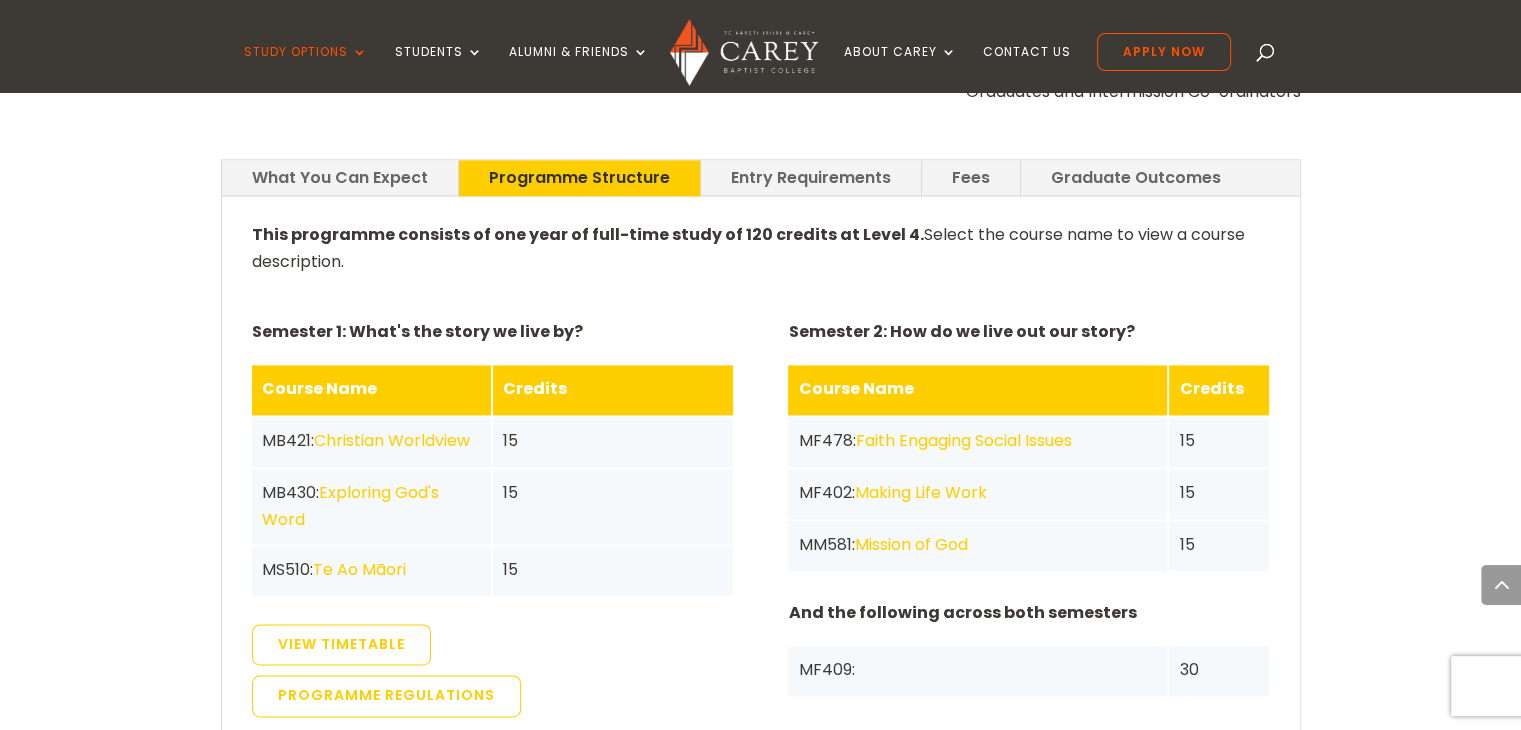 scroll, scrollTop: 2715, scrollLeft: 0, axis: vertical 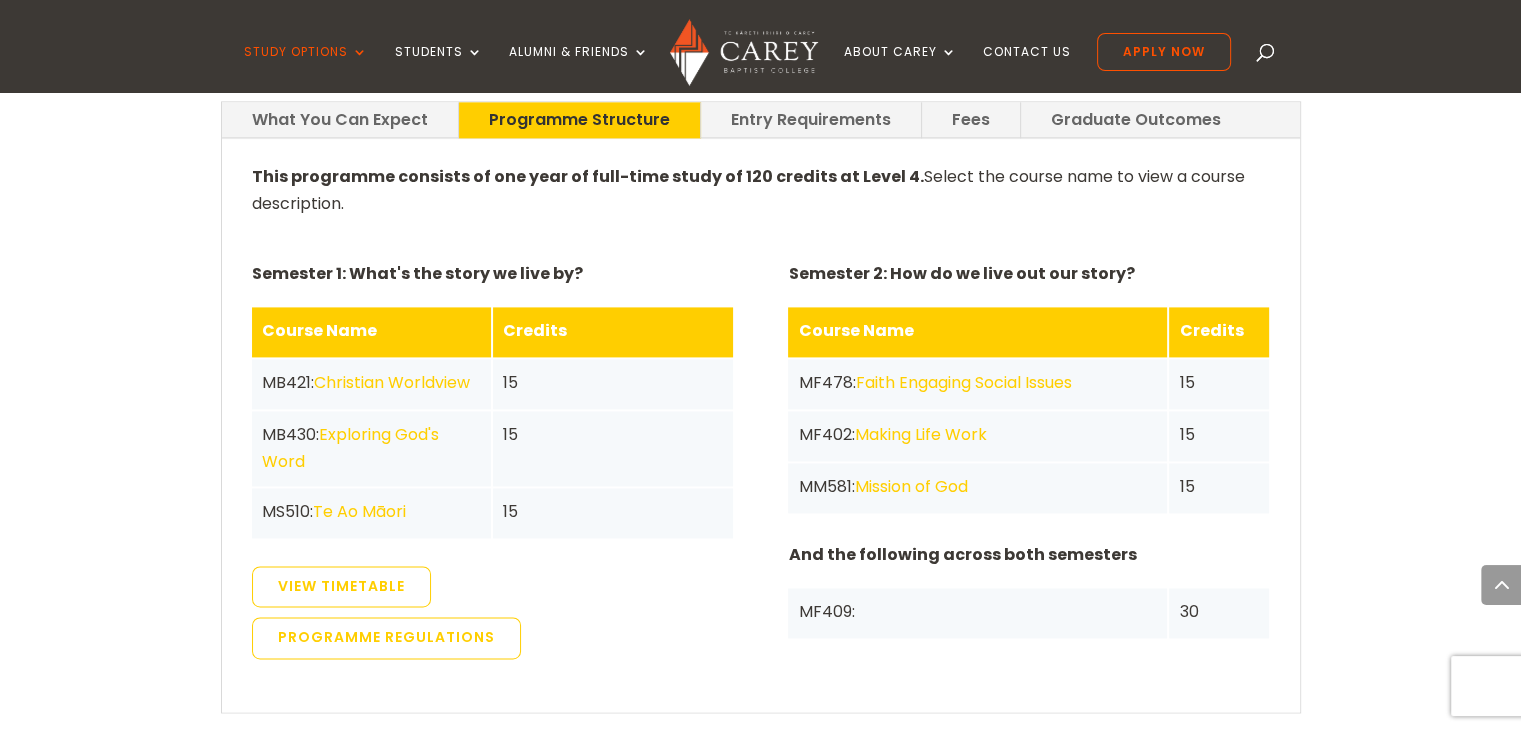 click on "Te Ao Māori" at bounding box center (359, 511) 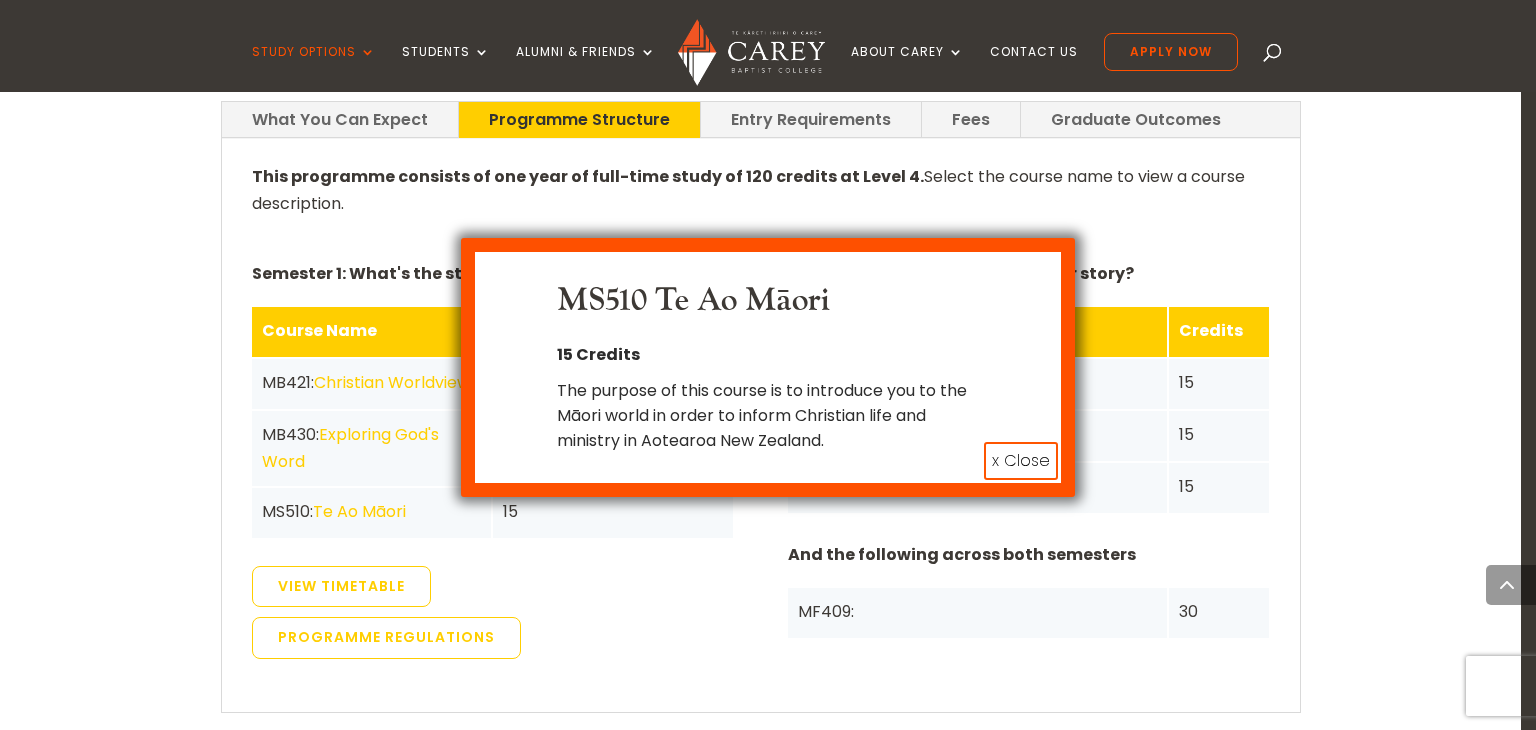 click on "x Close" at bounding box center (1021, 461) 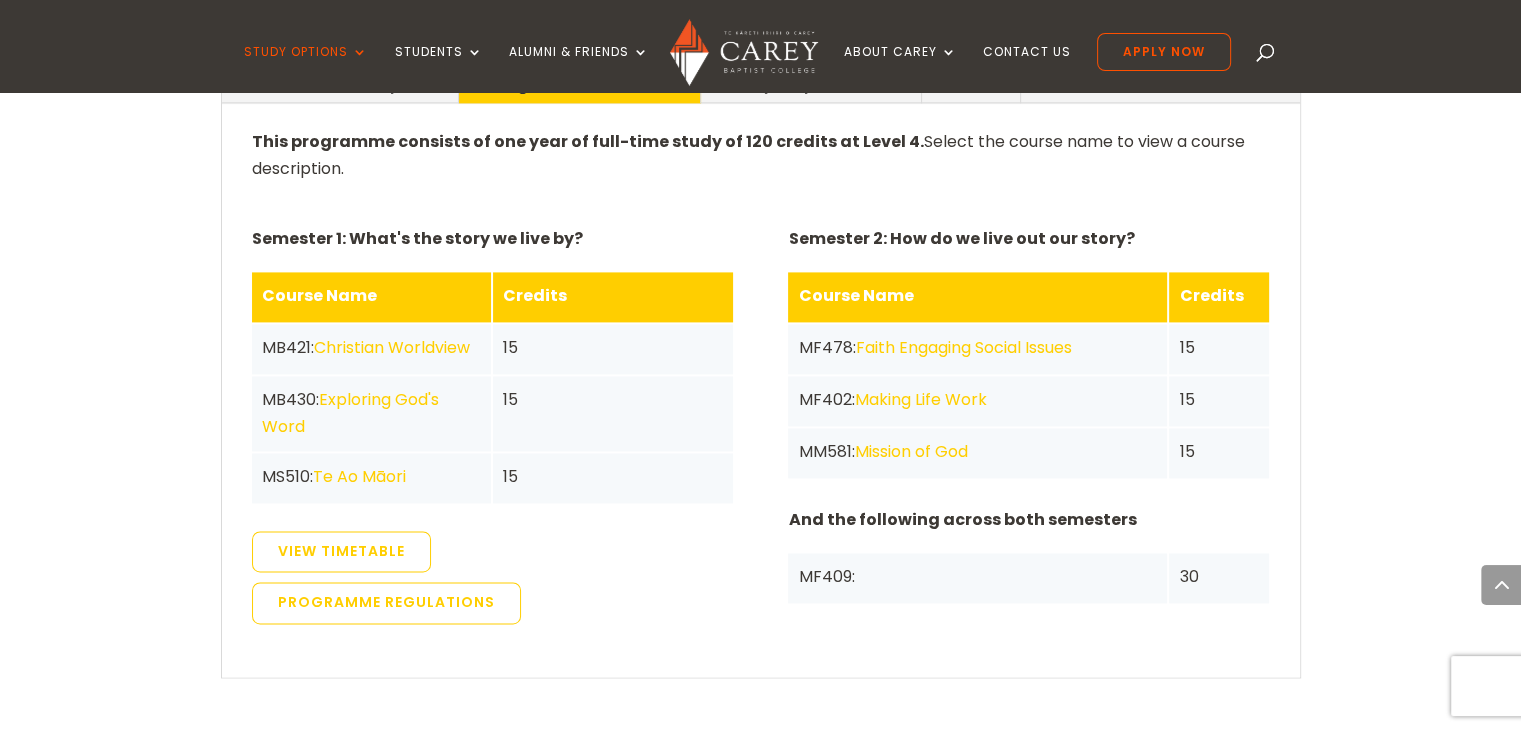 scroll, scrollTop: 2808, scrollLeft: 0, axis: vertical 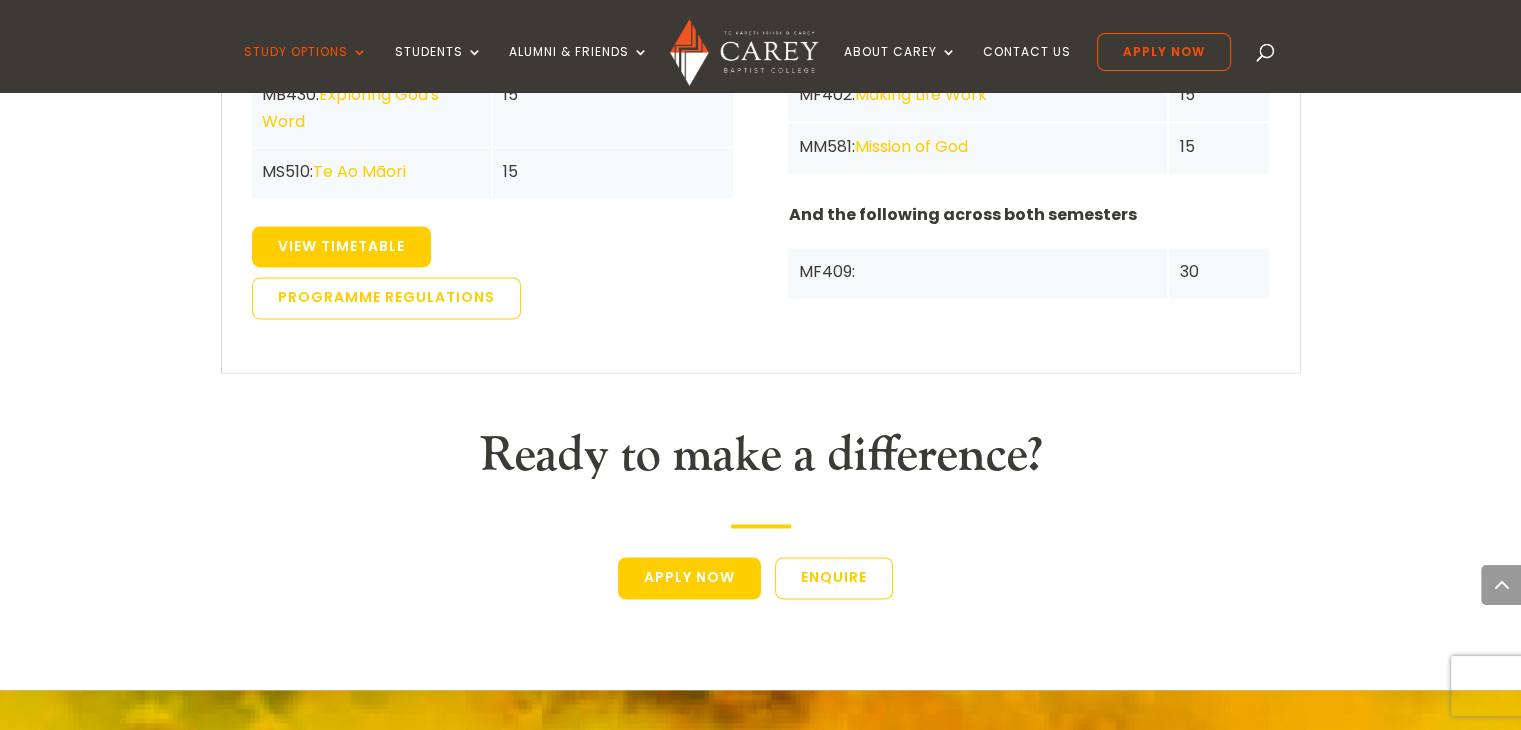 click on "View Timetable" at bounding box center (341, 247) 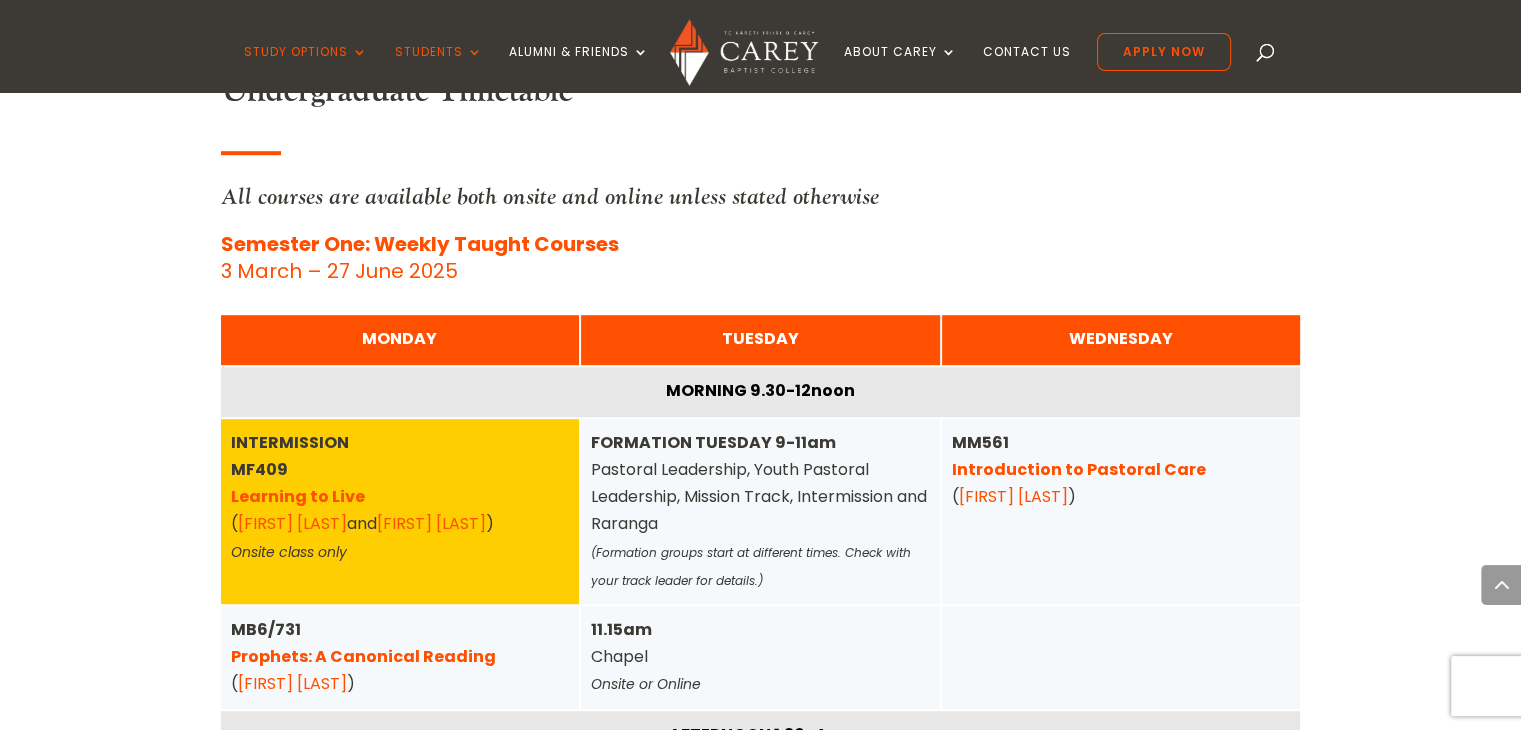 scroll, scrollTop: 1213, scrollLeft: 0, axis: vertical 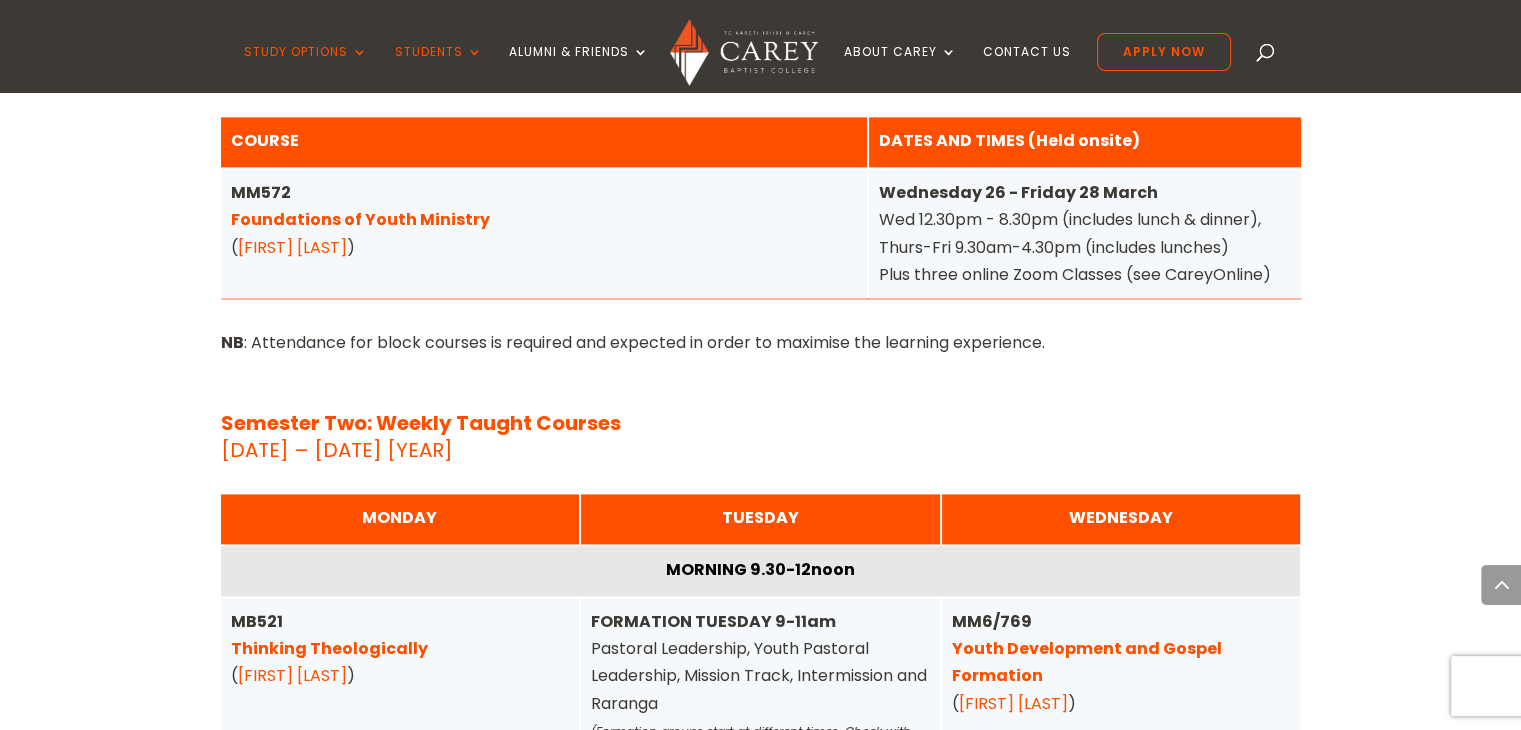 click on "Sam Kilpatrick" at bounding box center (292, 247) 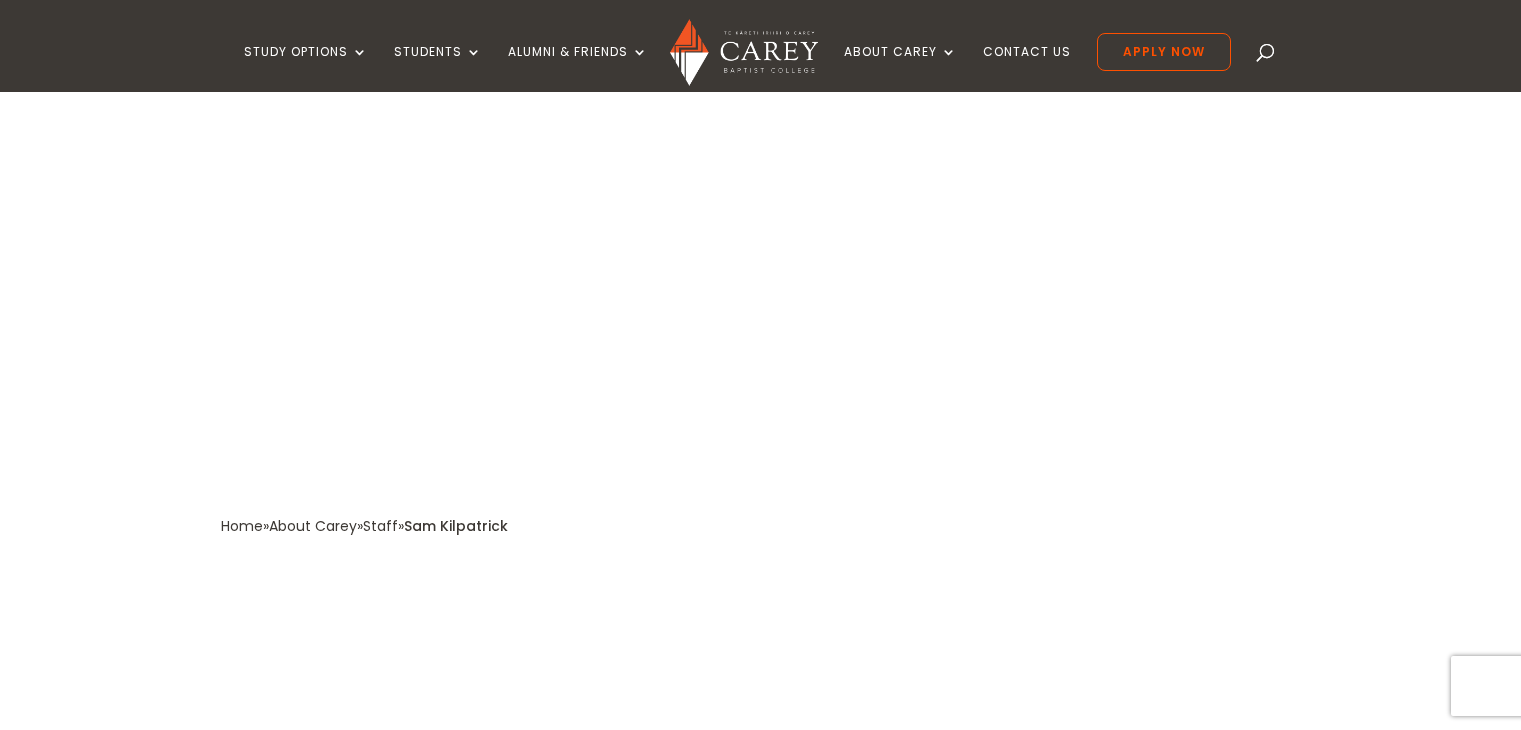 scroll, scrollTop: 0, scrollLeft: 0, axis: both 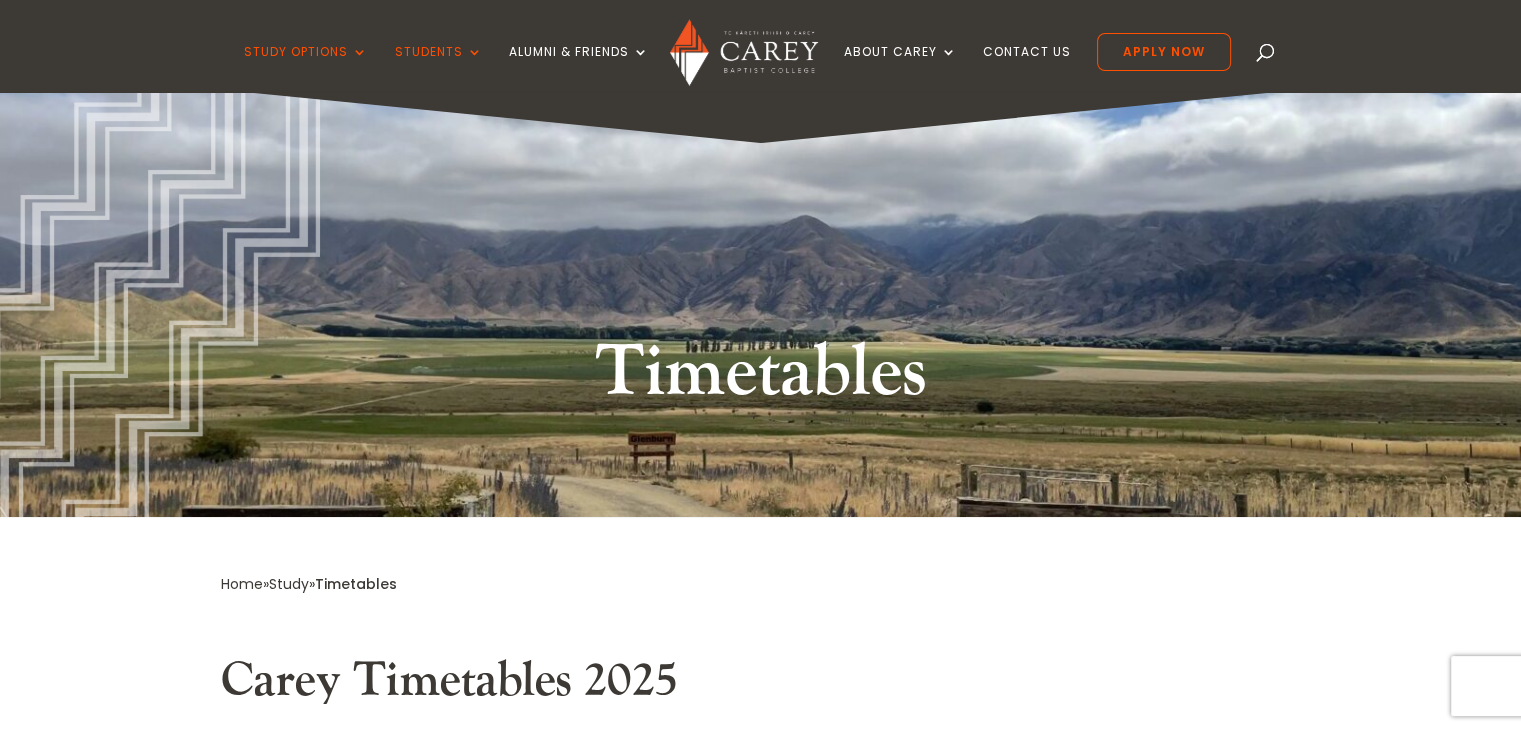click on "Study" at bounding box center (289, 584) 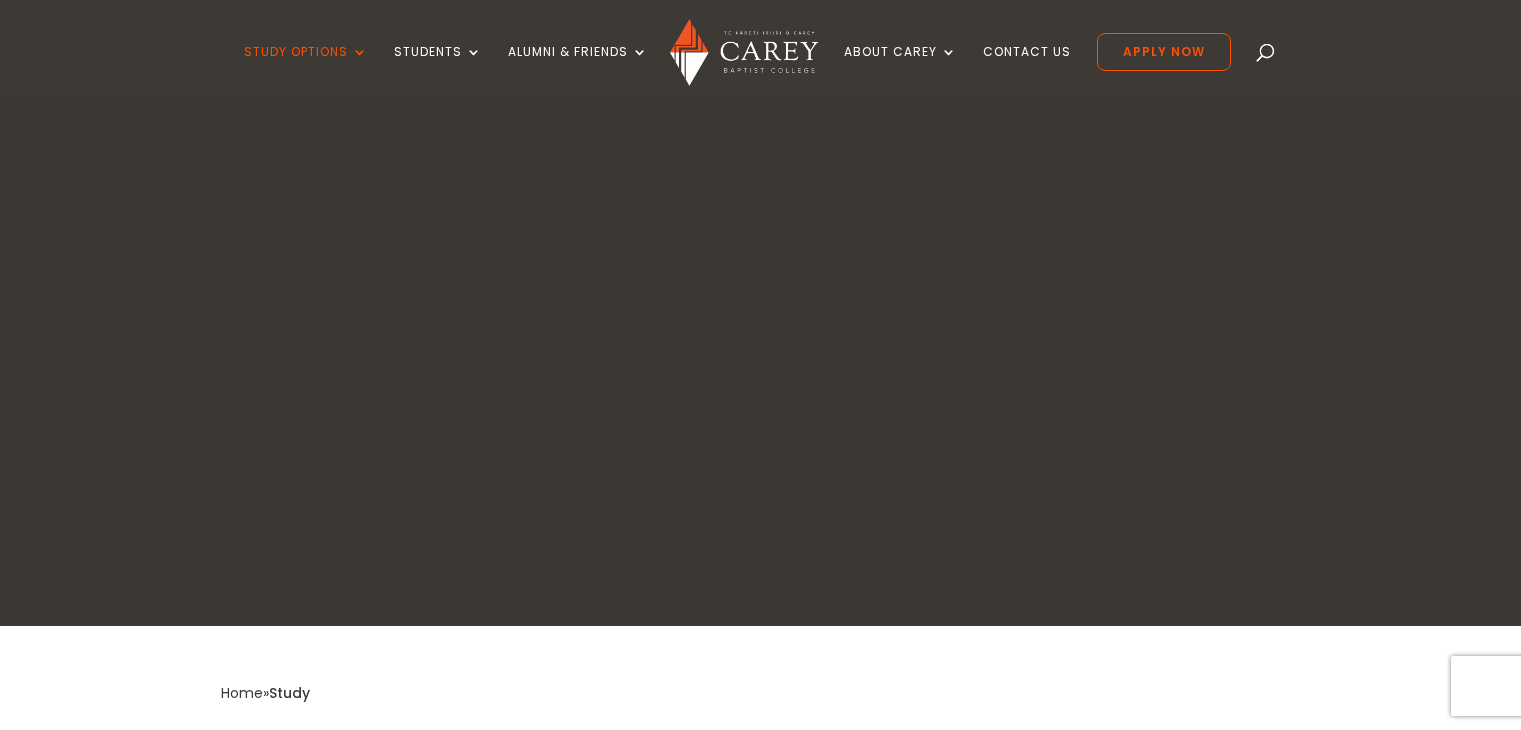 scroll, scrollTop: 0, scrollLeft: 0, axis: both 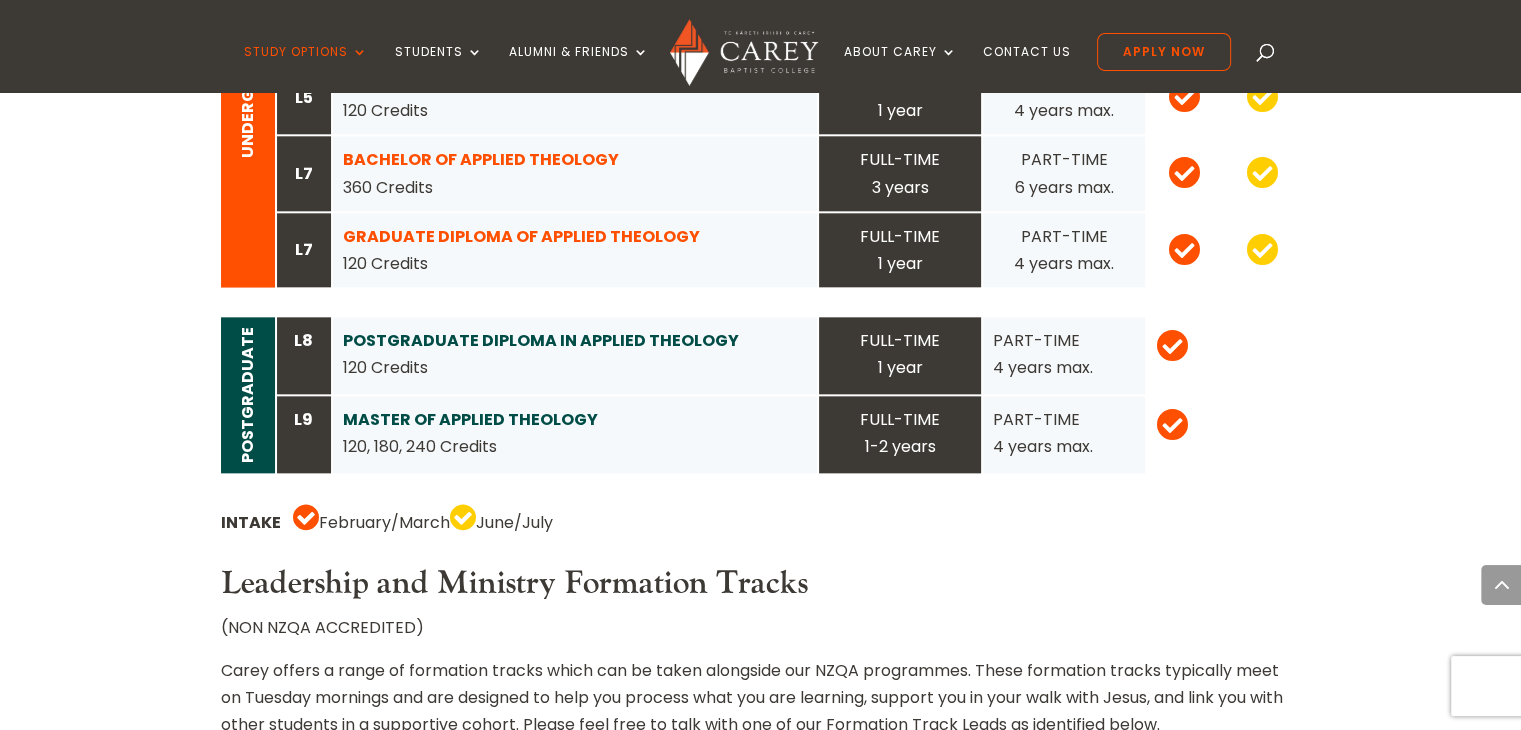 click on "BACHELOR OF APPLIED THEOLOGY" at bounding box center (481, 159) 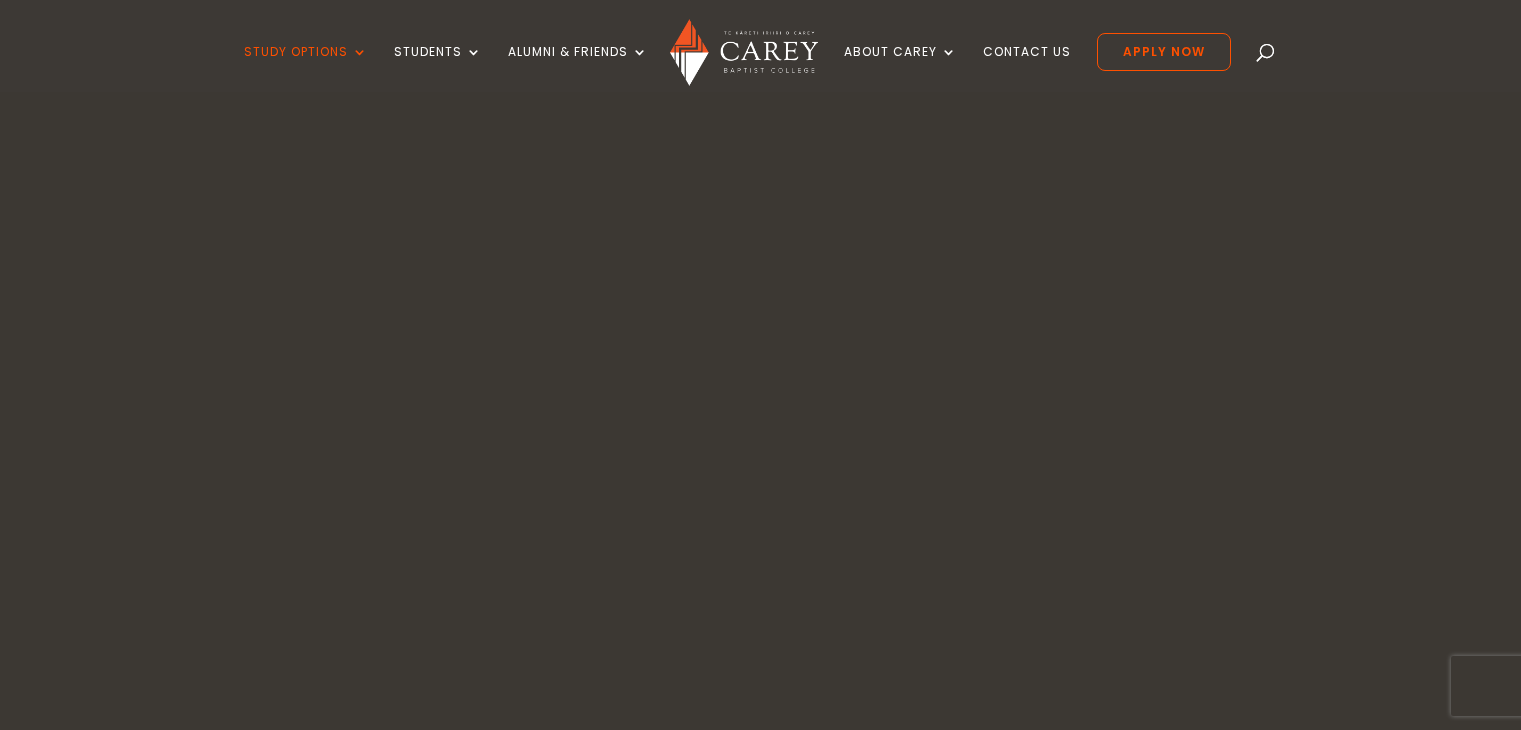 scroll, scrollTop: 0, scrollLeft: 0, axis: both 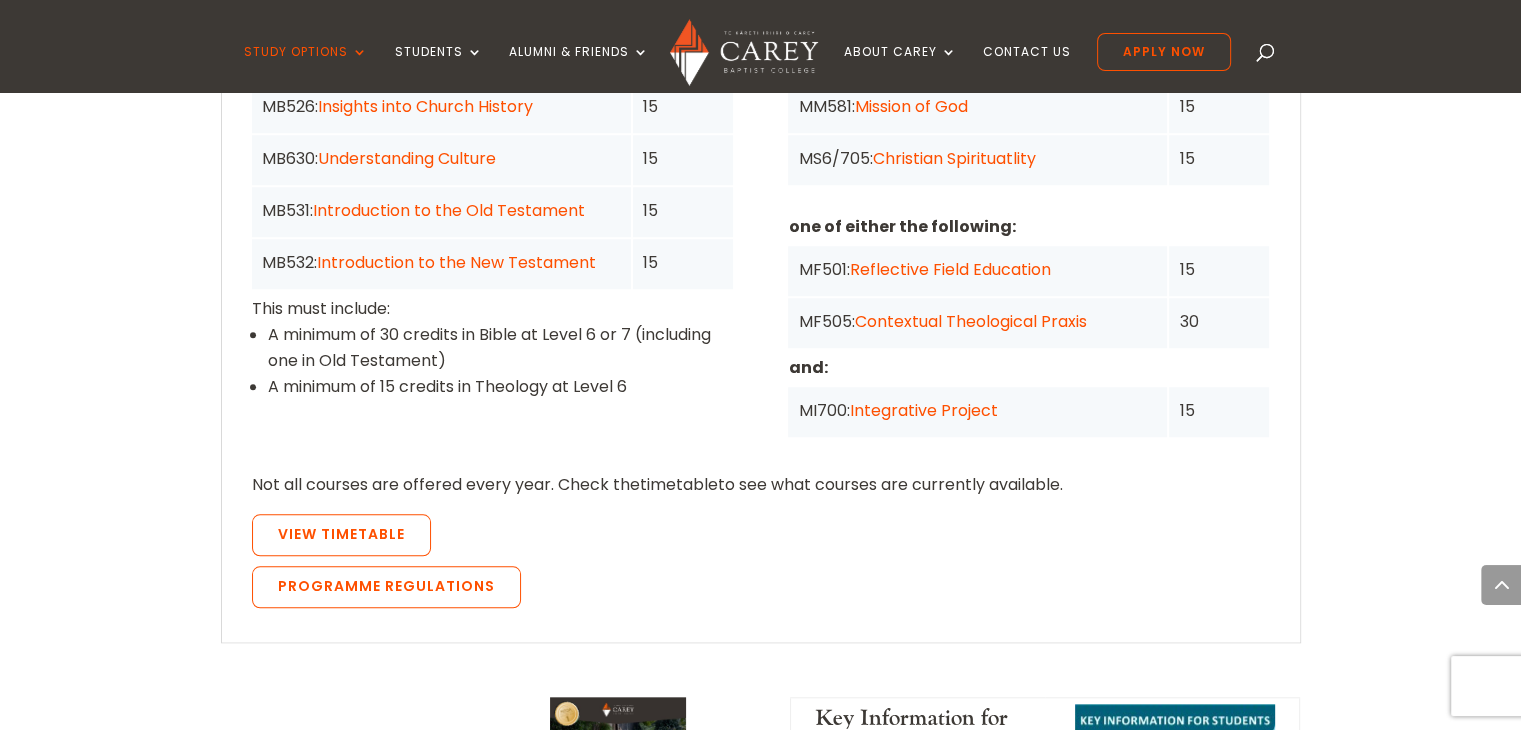 click on "View Timetable
Programme Regulations" at bounding box center (761, 566) 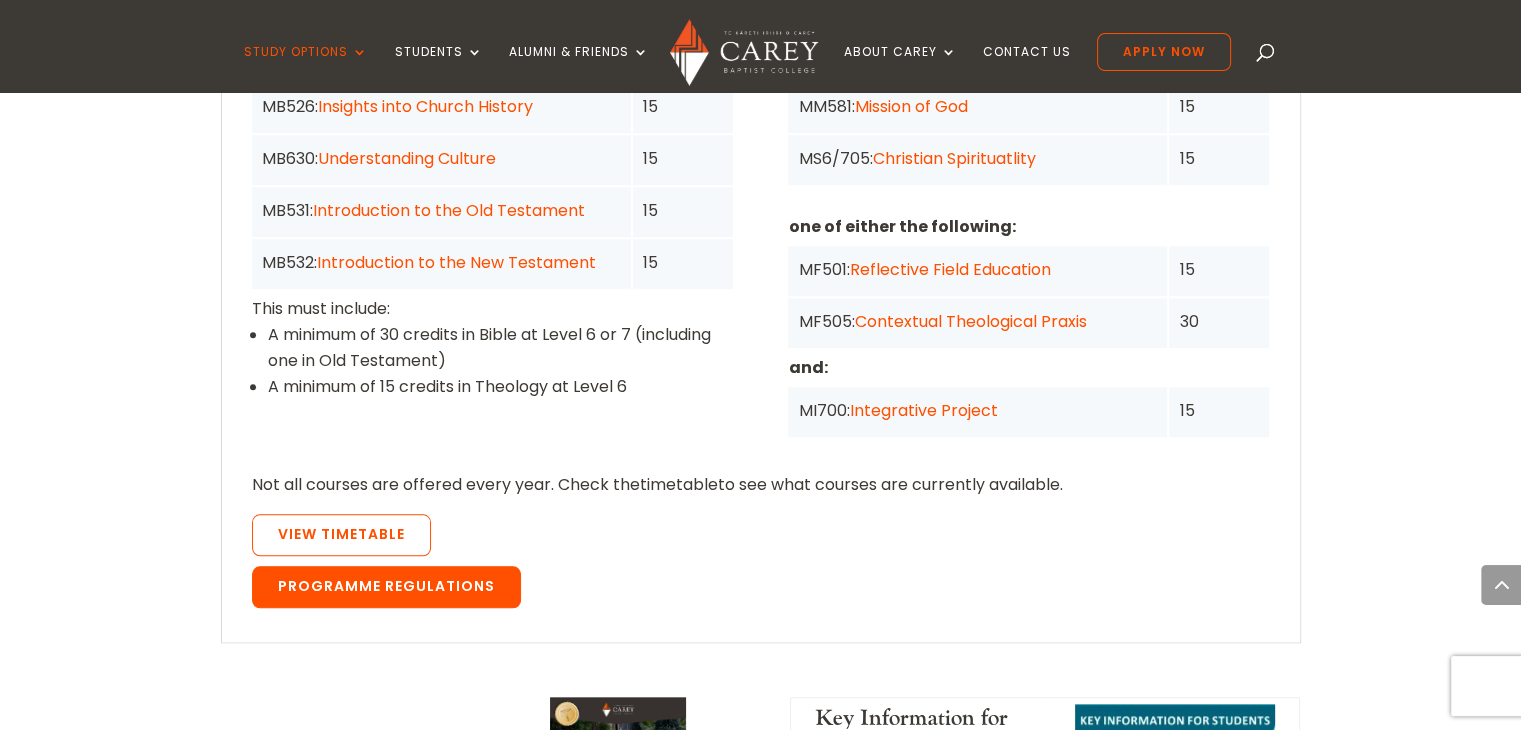 click on "Programme Regulations" at bounding box center [386, 587] 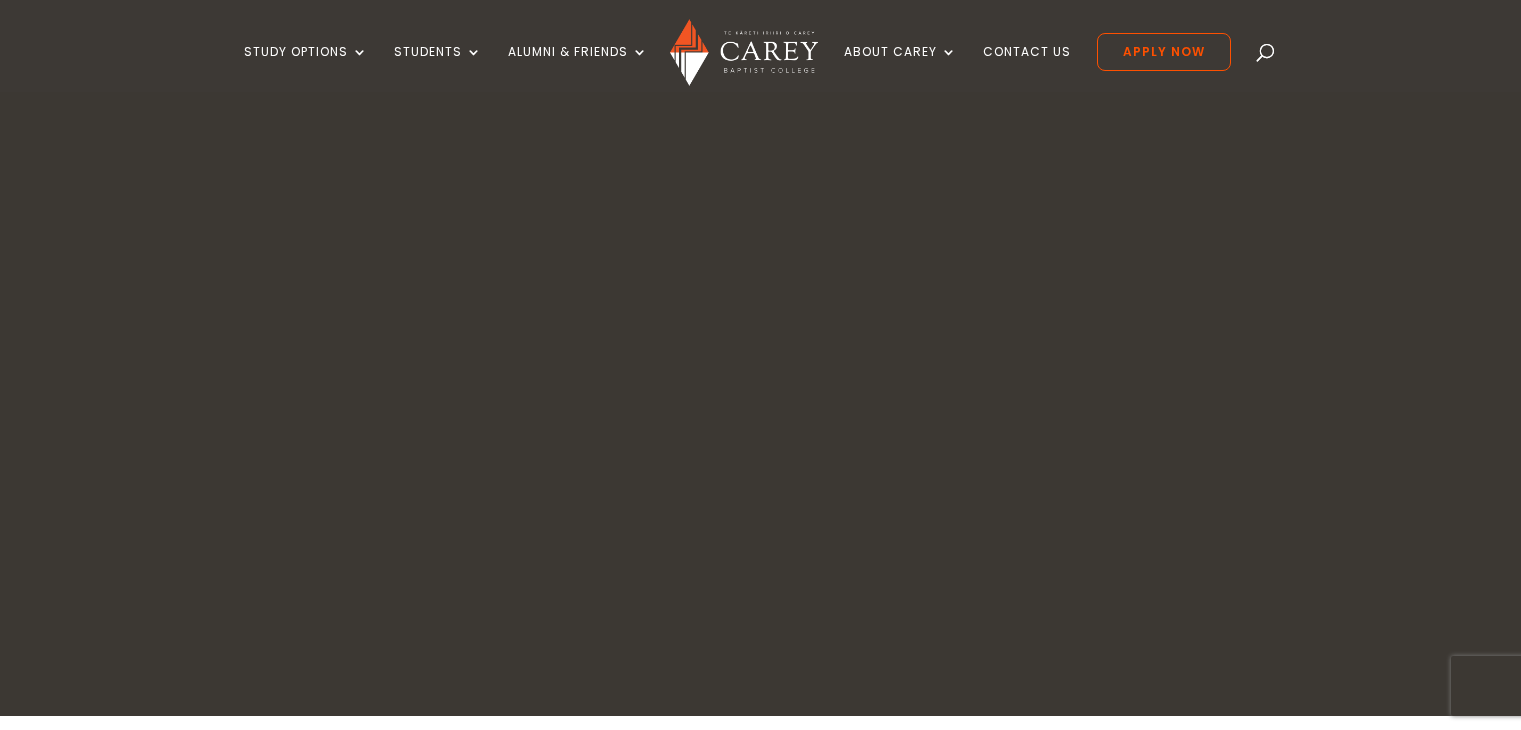 scroll, scrollTop: 0, scrollLeft: 0, axis: both 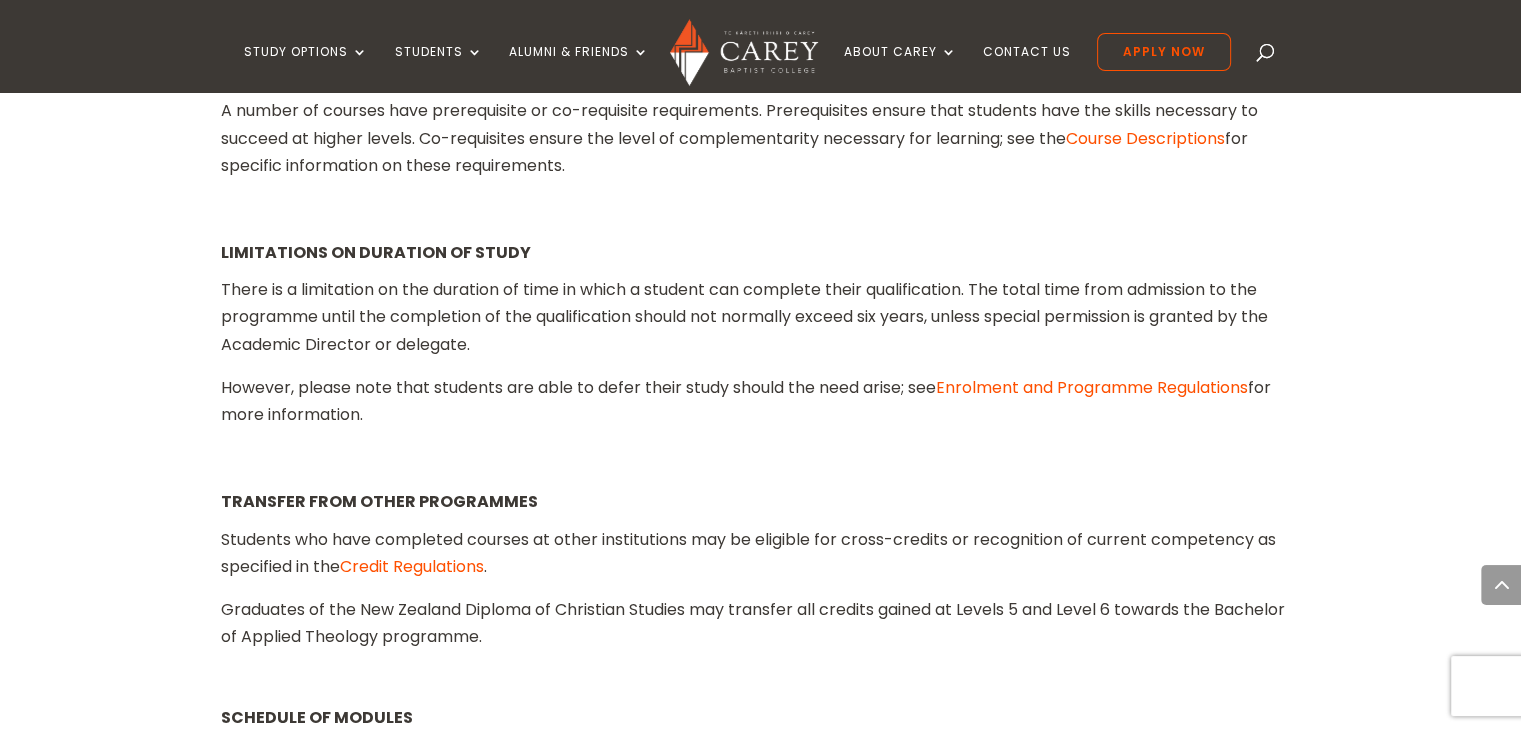 click on "Credit Regulations" at bounding box center (412, 566) 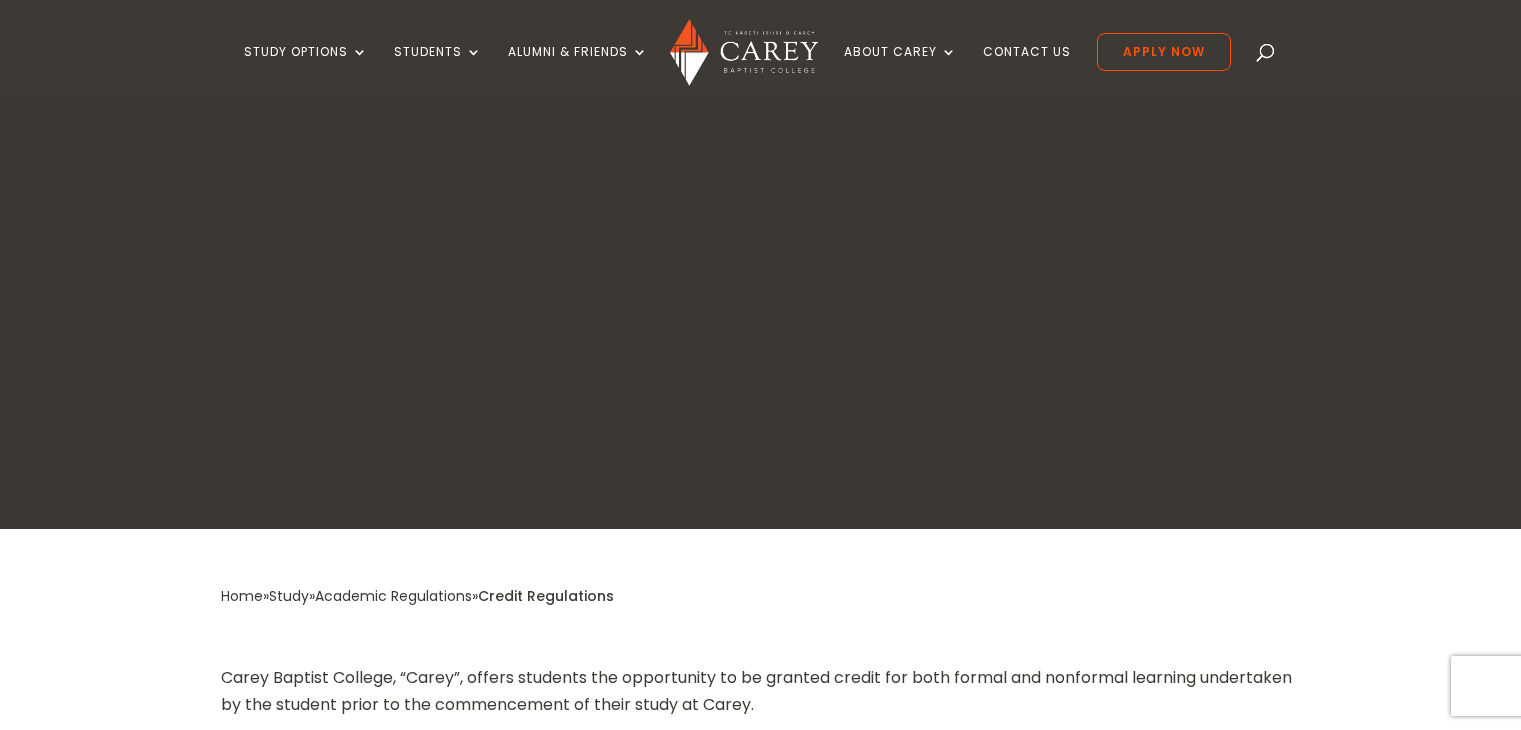 scroll, scrollTop: 0, scrollLeft: 0, axis: both 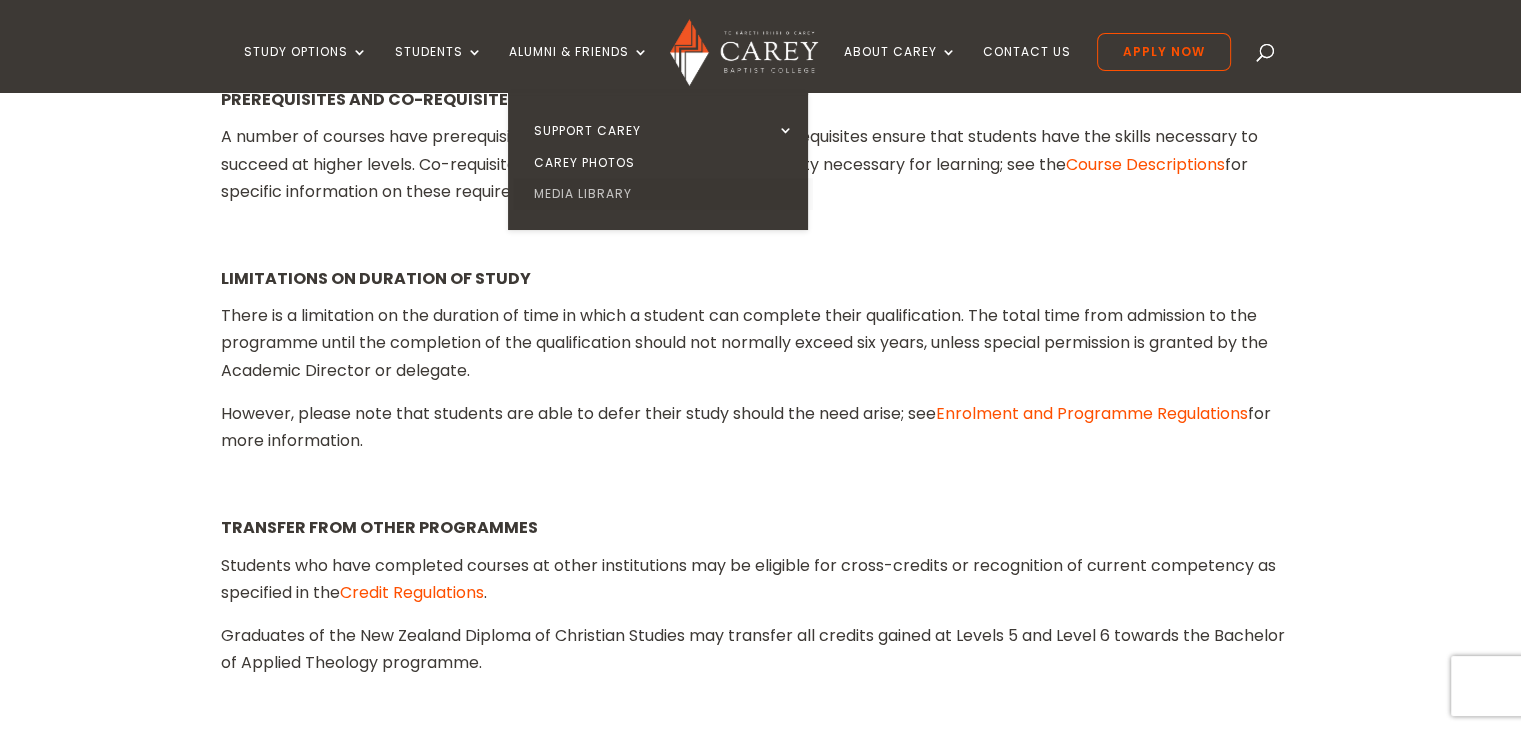 click on "Media Library" at bounding box center [663, 194] 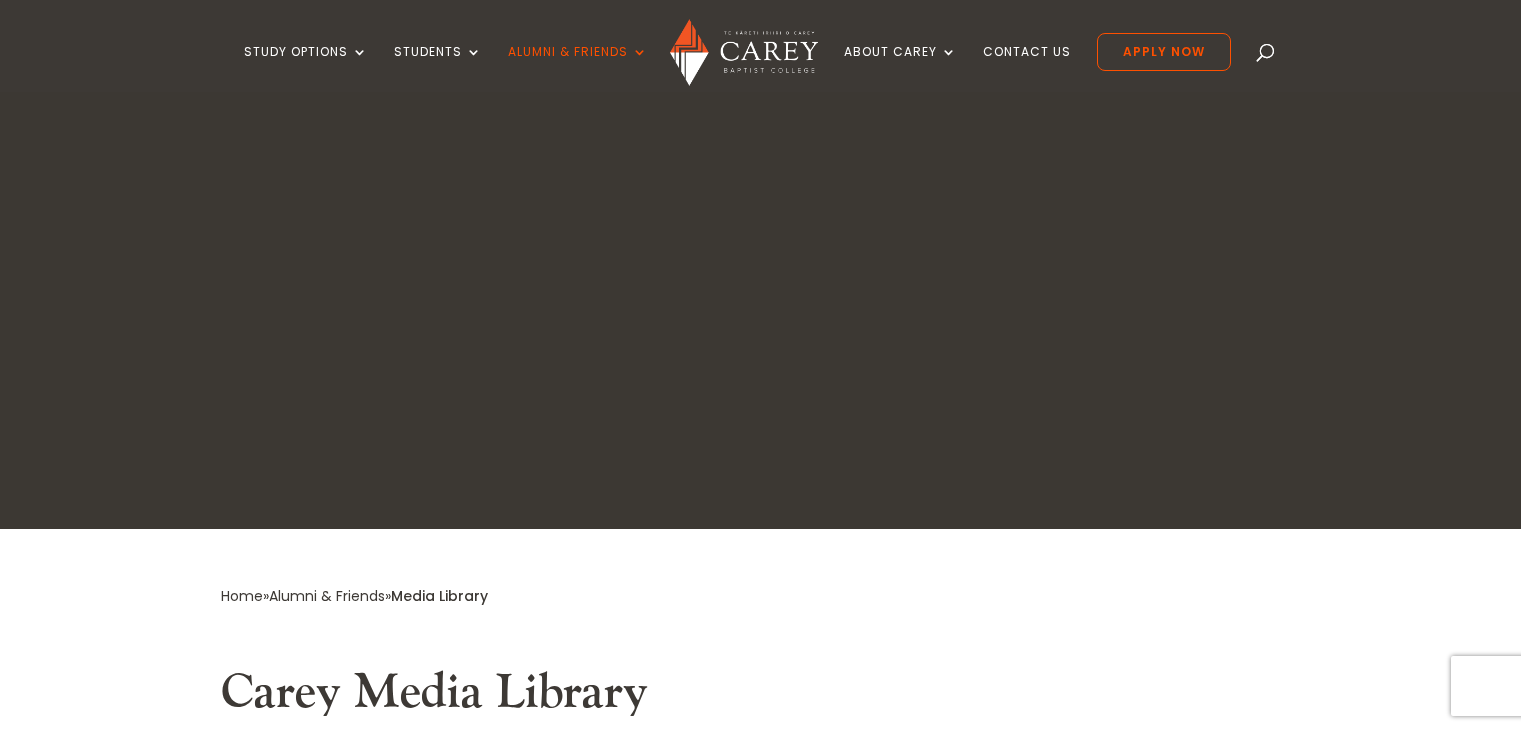 scroll, scrollTop: 0, scrollLeft: 0, axis: both 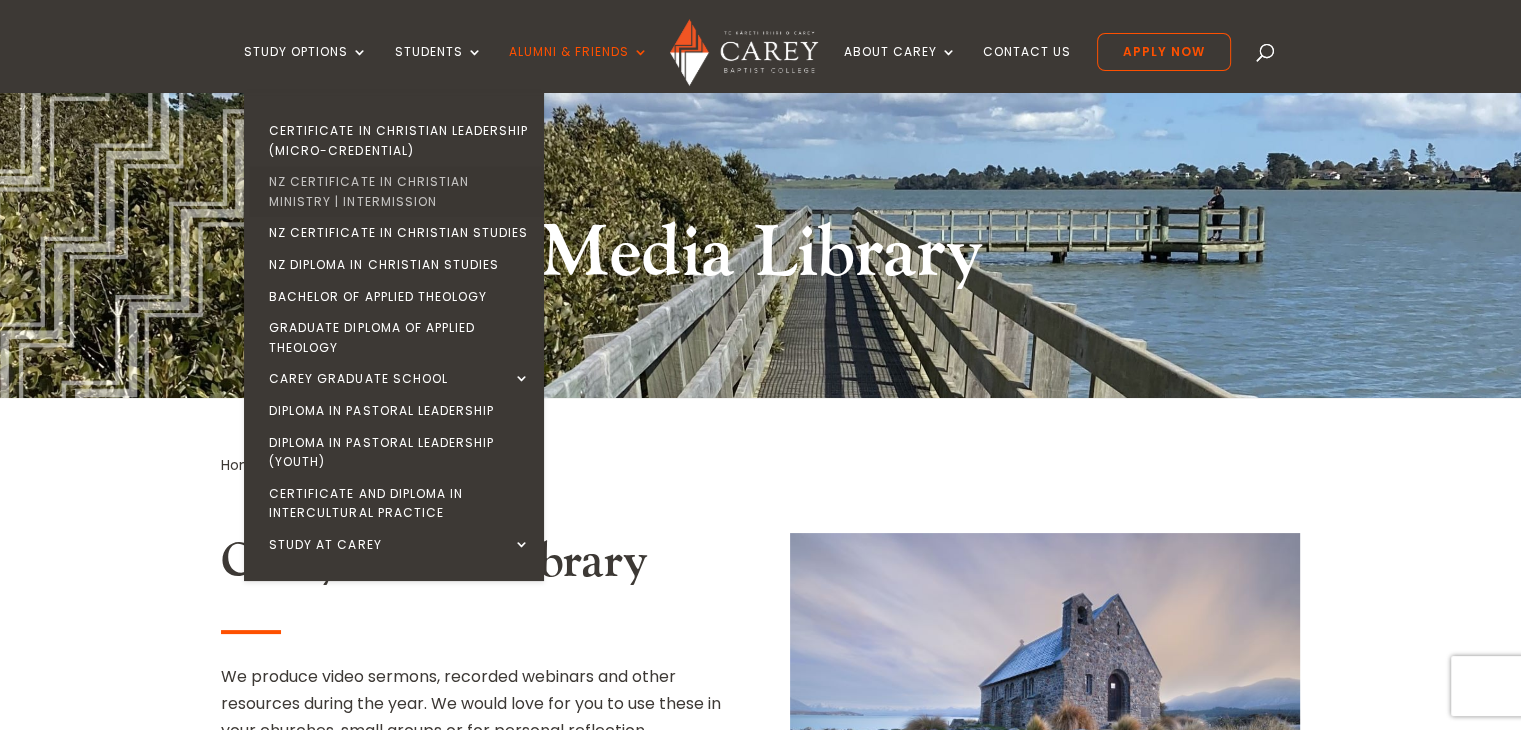 click on "NZ Certificate in Christian Ministry | Intermission" at bounding box center [399, 191] 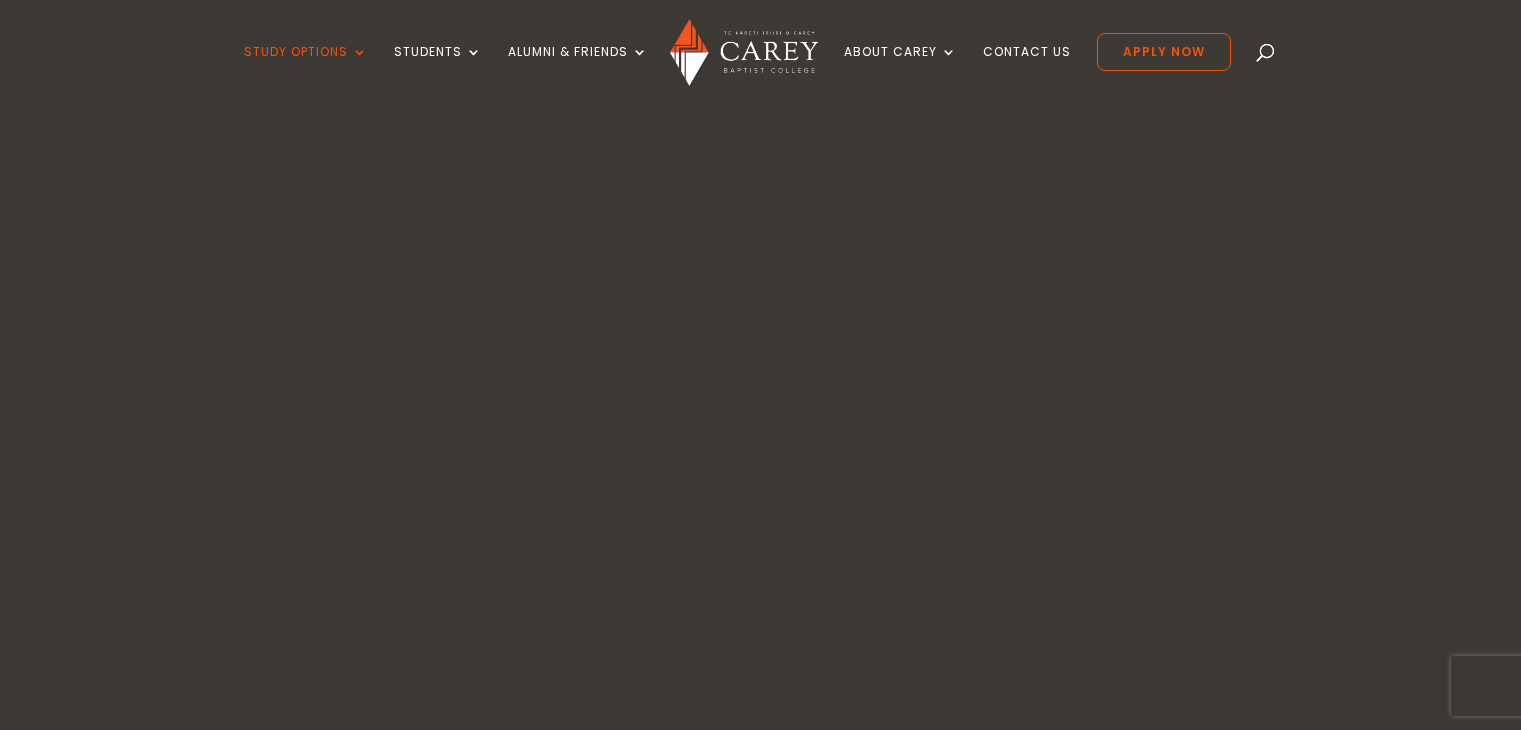 scroll, scrollTop: 0, scrollLeft: 0, axis: both 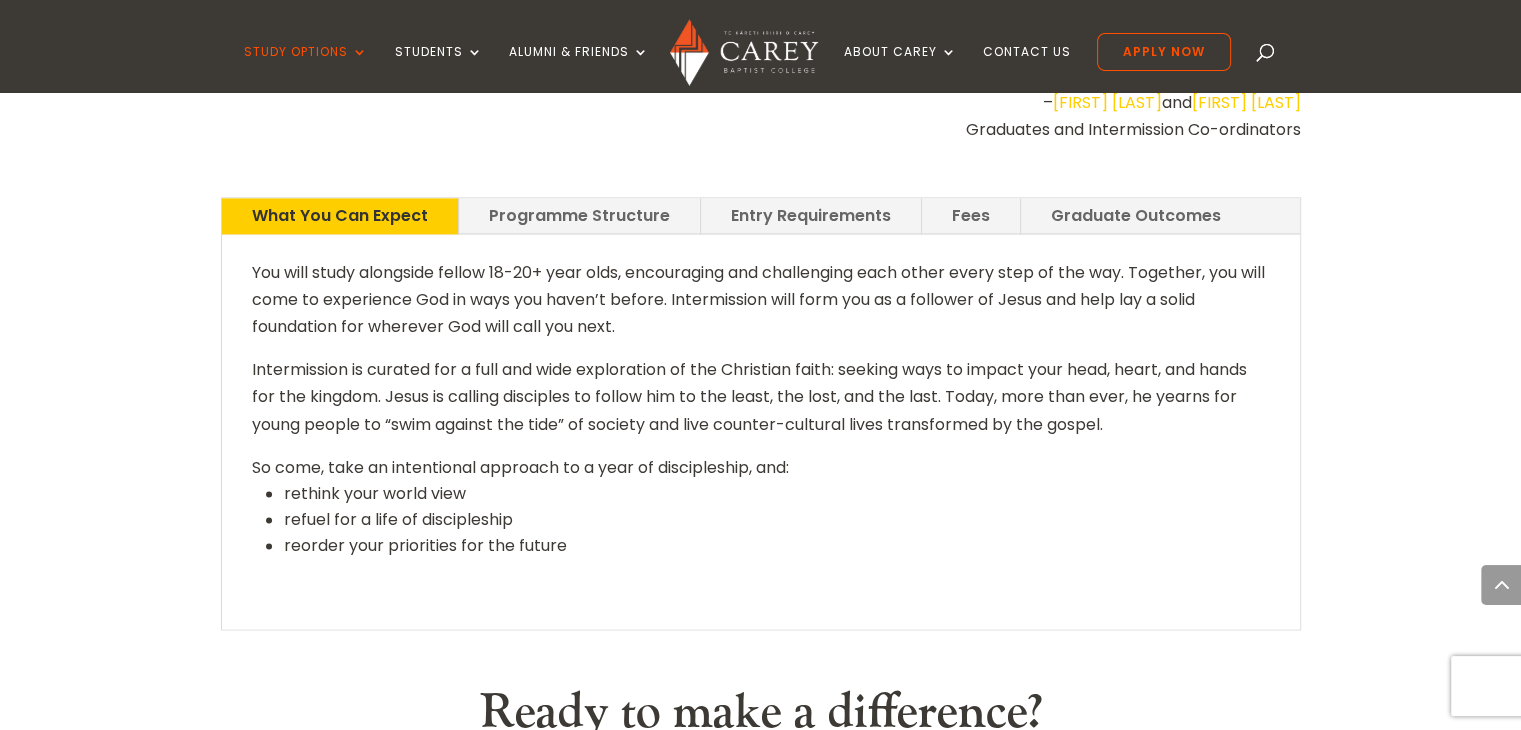 click on "Fees" at bounding box center (971, 215) 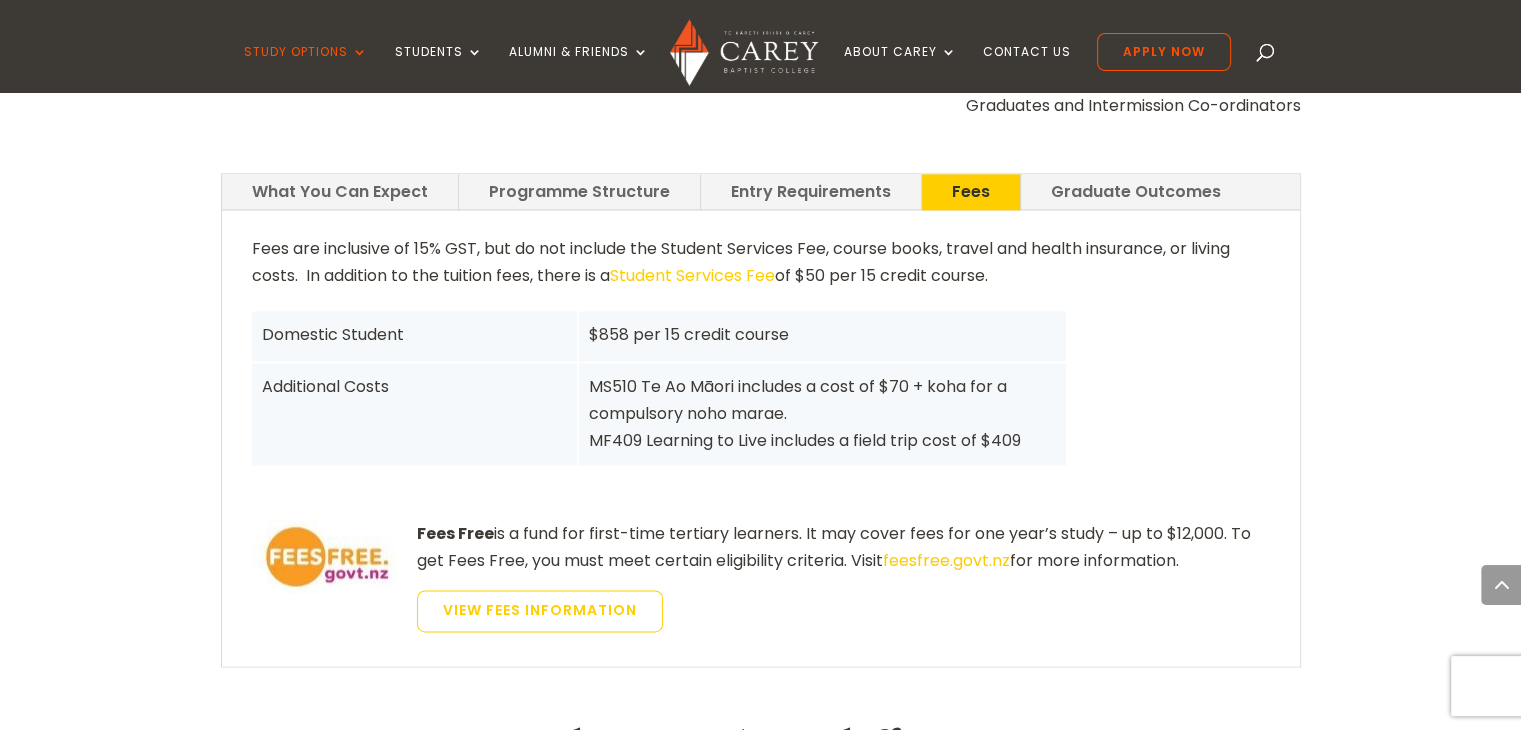 scroll, scrollTop: 2705, scrollLeft: 0, axis: vertical 